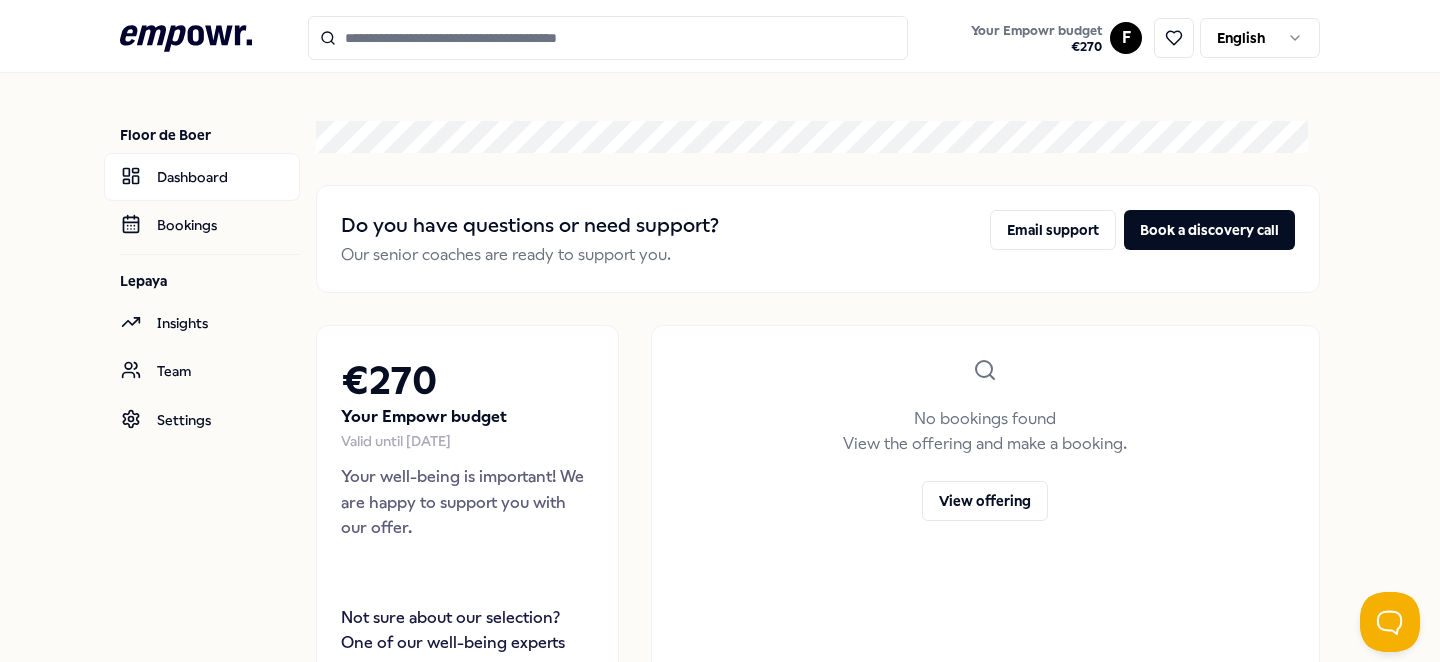 scroll, scrollTop: 0, scrollLeft: 0, axis: both 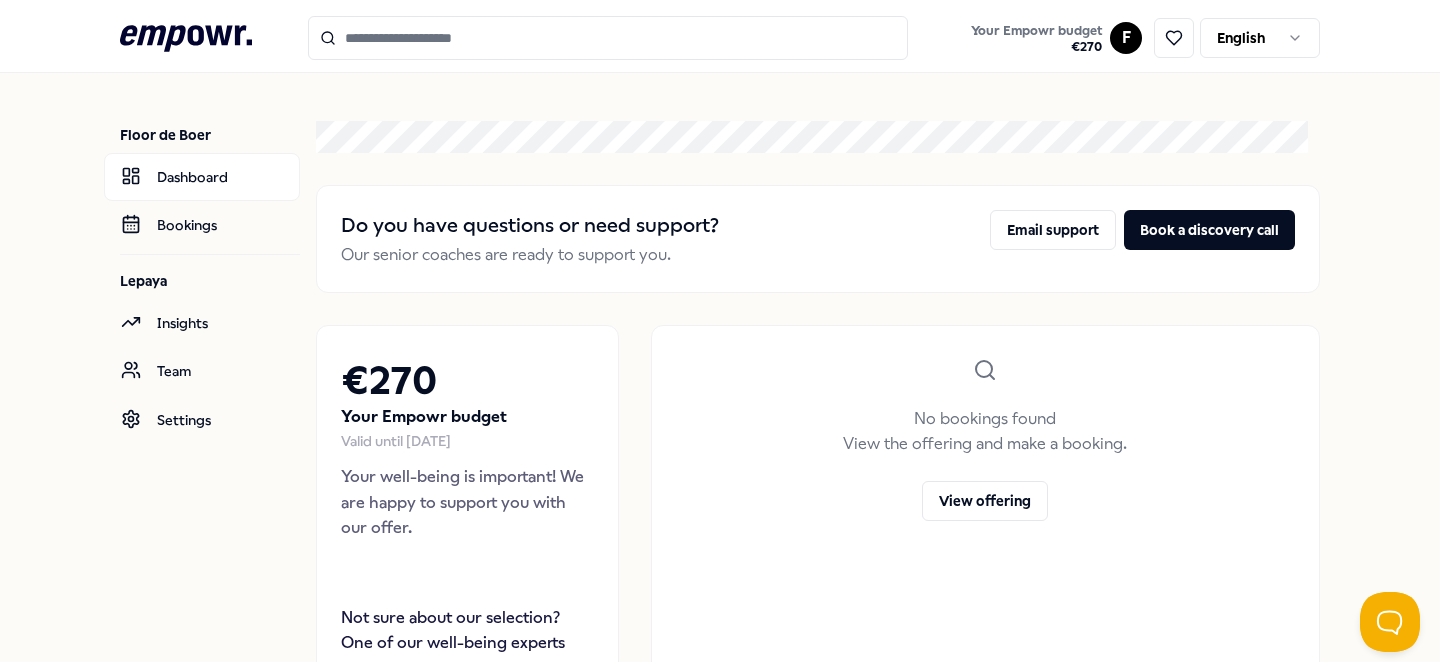 click at bounding box center (608, 38) 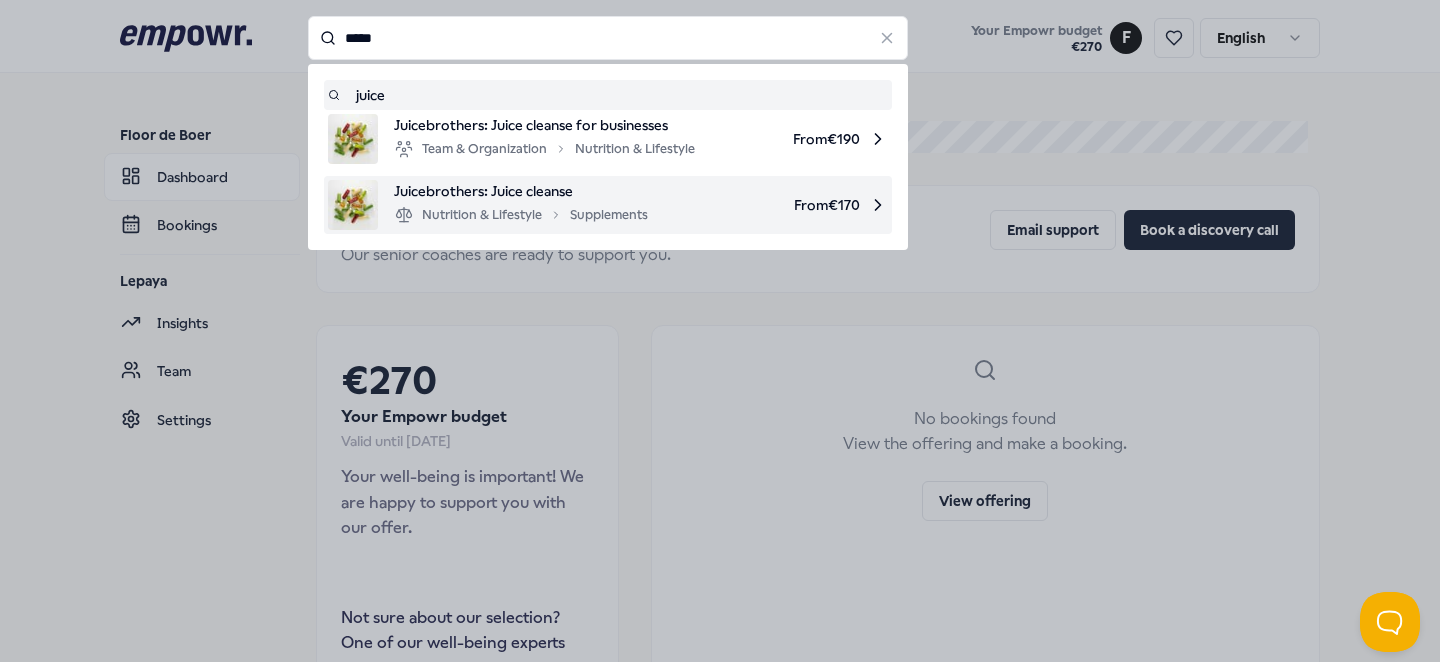 click on "Nutrition & Lifestyle Supplements" at bounding box center [521, 215] 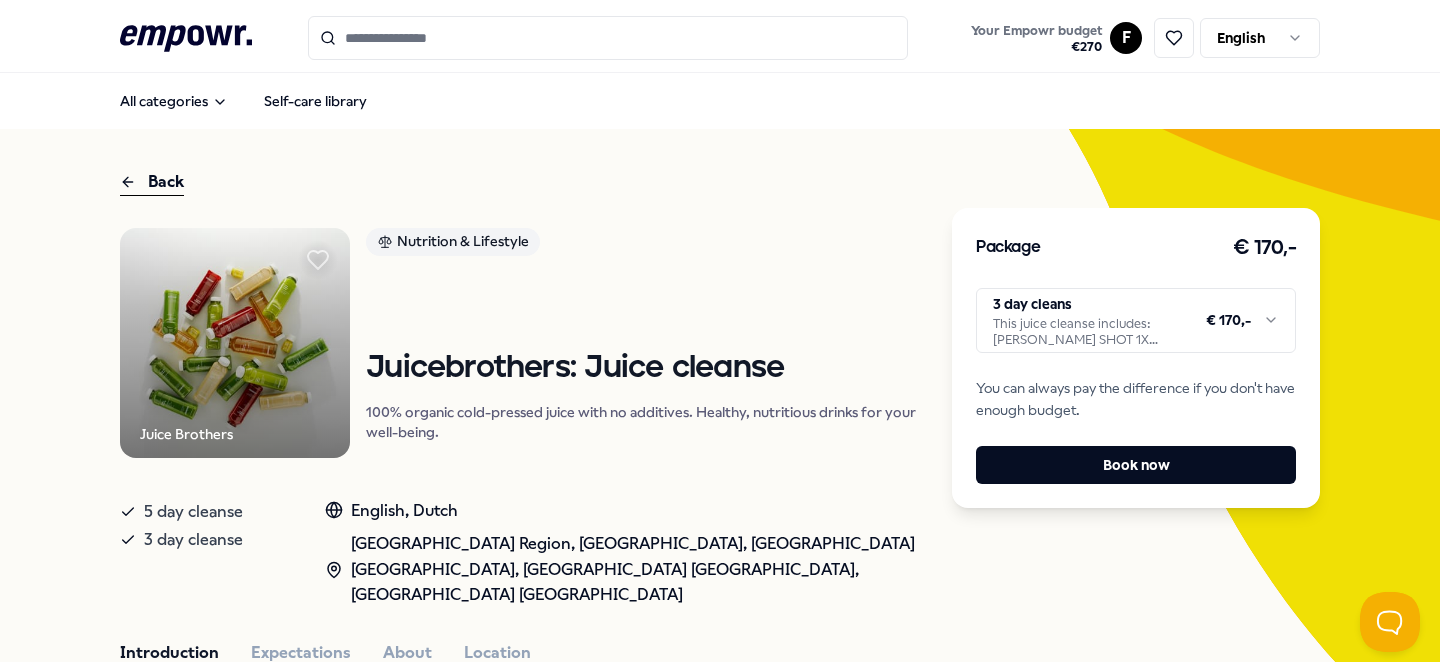 click on ".empowr-logo_svg__cls-1{fill:#03032f} Your Empowr budget € 270 F English All categories   Self-care library Back Juice Brothers Nutrition & Lifestyle Juicebrothers: Juice cleanse 100% organic cold-pressed juice with no additives. Healthy, nutritious drinks for your well-being. 5 day cleanse 3 day cleanse English, [GEOGRAPHIC_DATA], [GEOGRAPHIC_DATA] [GEOGRAPHIC_DATA], [GEOGRAPHIC_DATA], [GEOGRAPHIC_DATA] [GEOGRAPHIC_DATA], [GEOGRAPHIC_DATA] [GEOGRAPHIC_DATA] Introduction Expectations About Location Certified organic cold-pressed juice! Our mission is to bring the superpowers of cold-pressed juice to as many people as possible. Our products combine delicious fruits and vegetables into tasty, nutritious blends. Nutritious and free from artificial additives and preservatives, they are the perfect healthy boost for your body. 100% organic 100% cold-pressed 100% pure product Absolutely no additives We dream of seeing every fridge stocked with our juice. Why? Because we believe everyone deserves to get the most out of their day! Recommended Coaching NL [GEOGRAPHIC_DATA]   + 1" at bounding box center [720, 331] 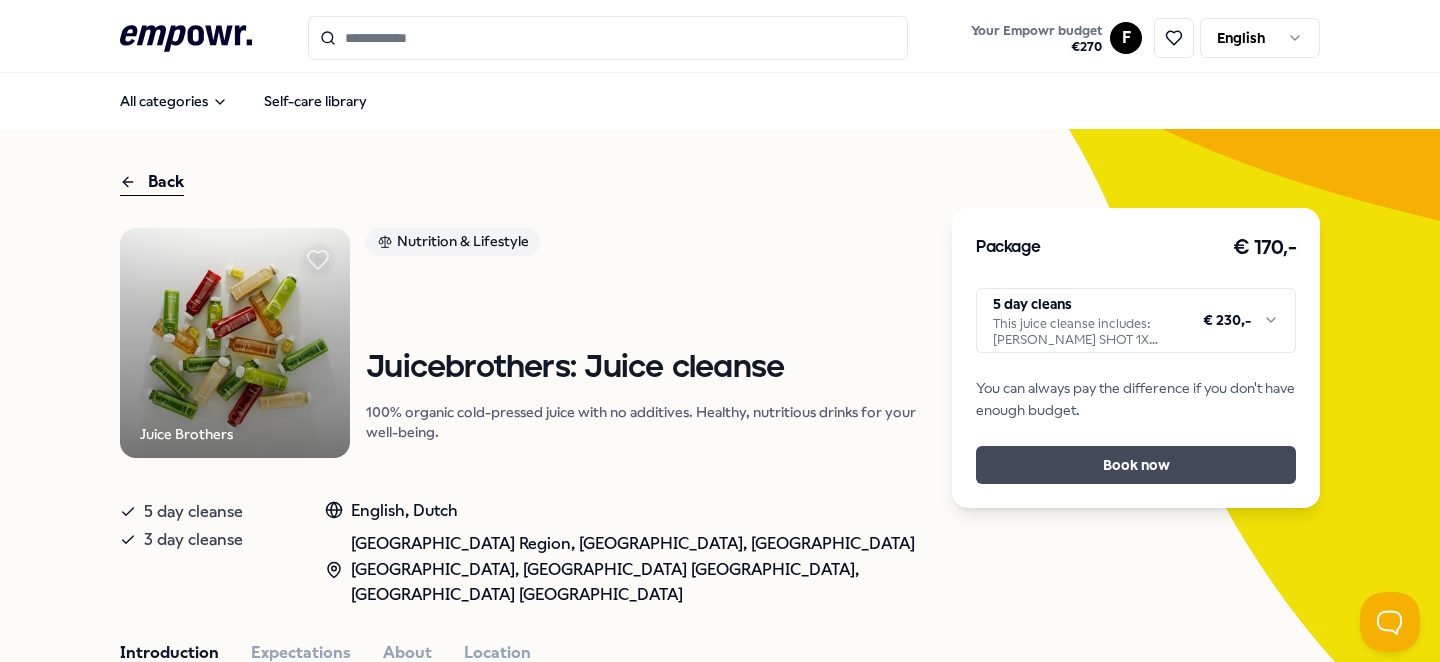 click on "Book now" at bounding box center (1136, 465) 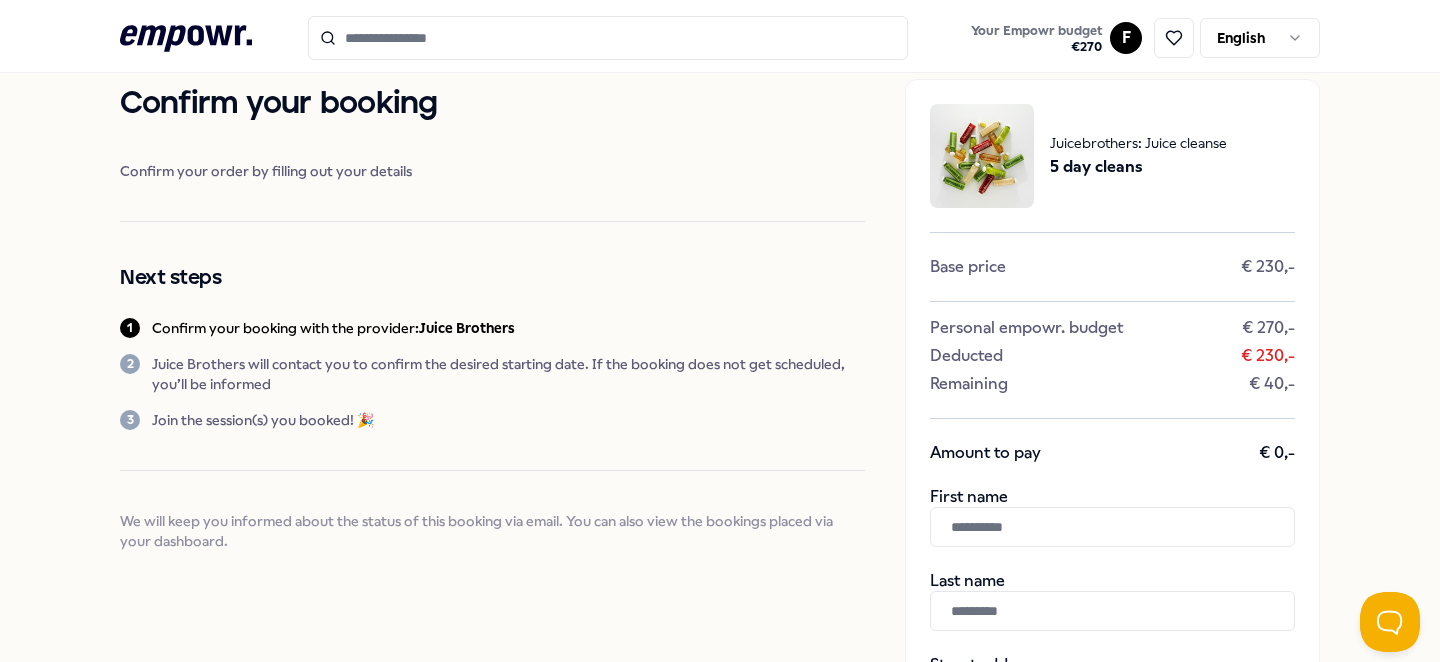 scroll, scrollTop: 52, scrollLeft: 0, axis: vertical 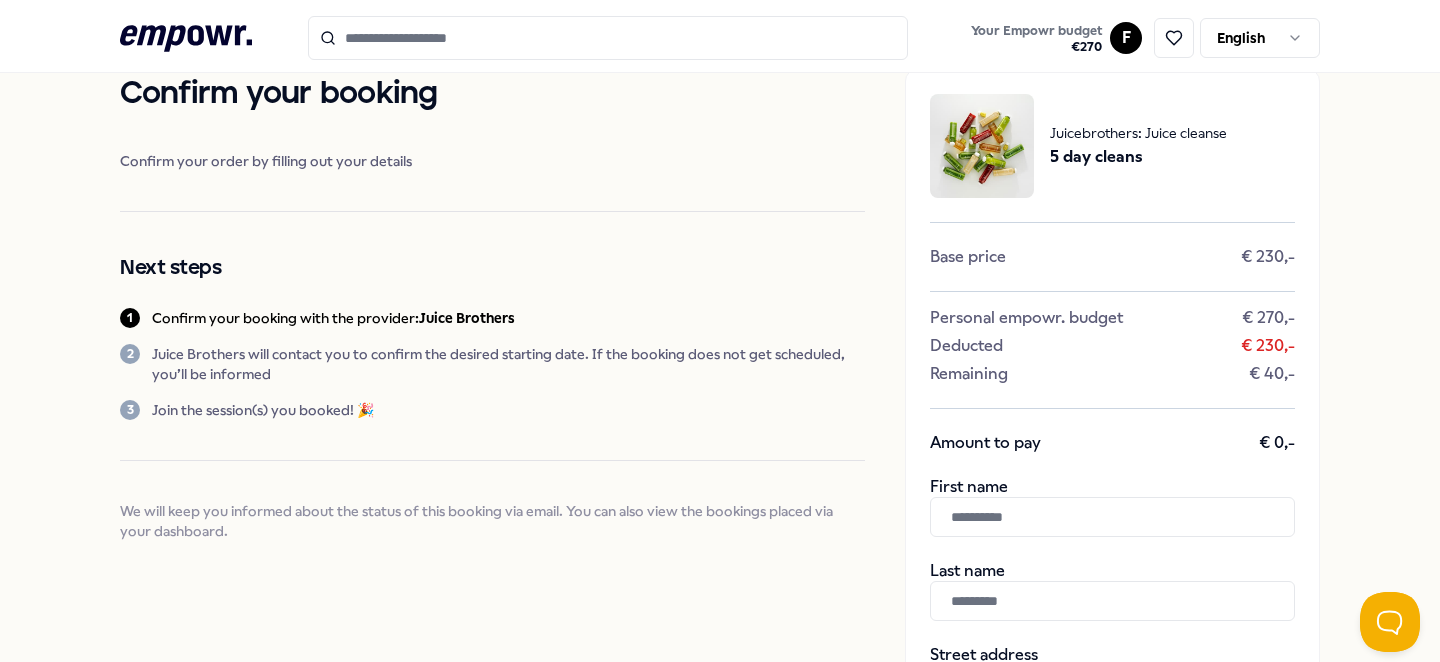 click at bounding box center (1112, 517) 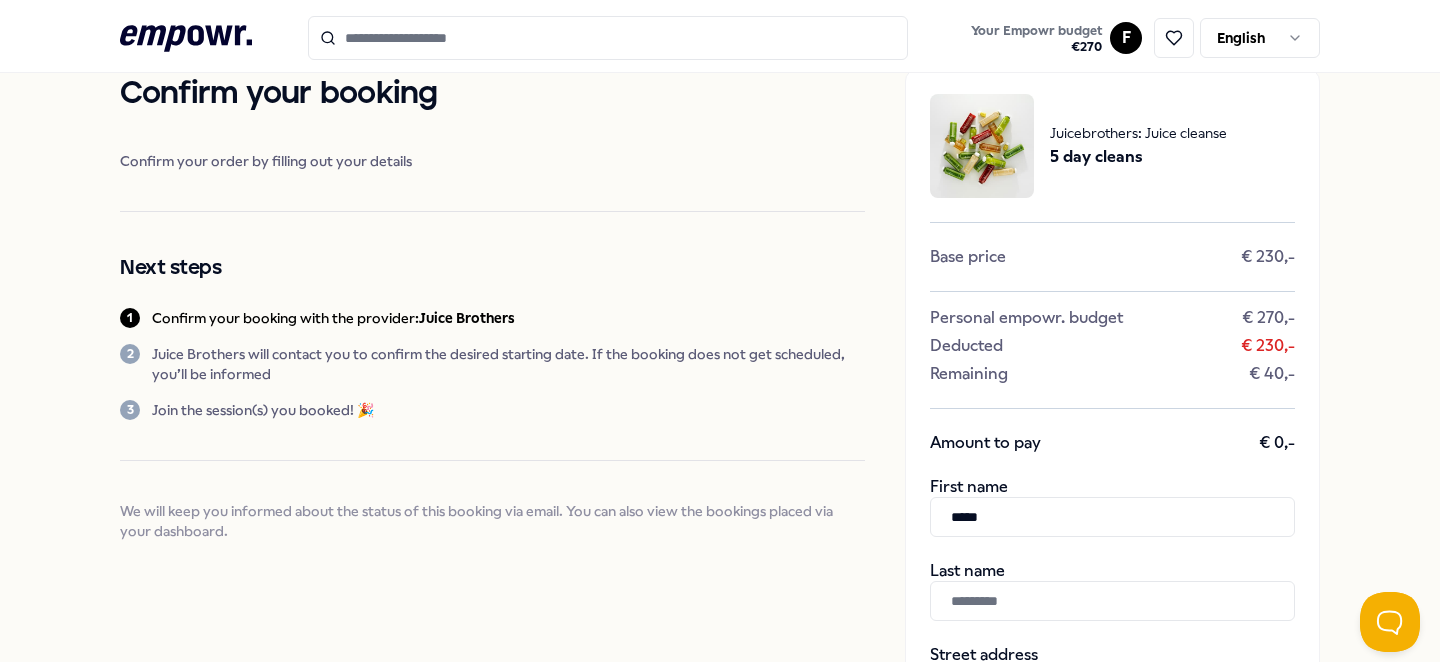 type on "*******" 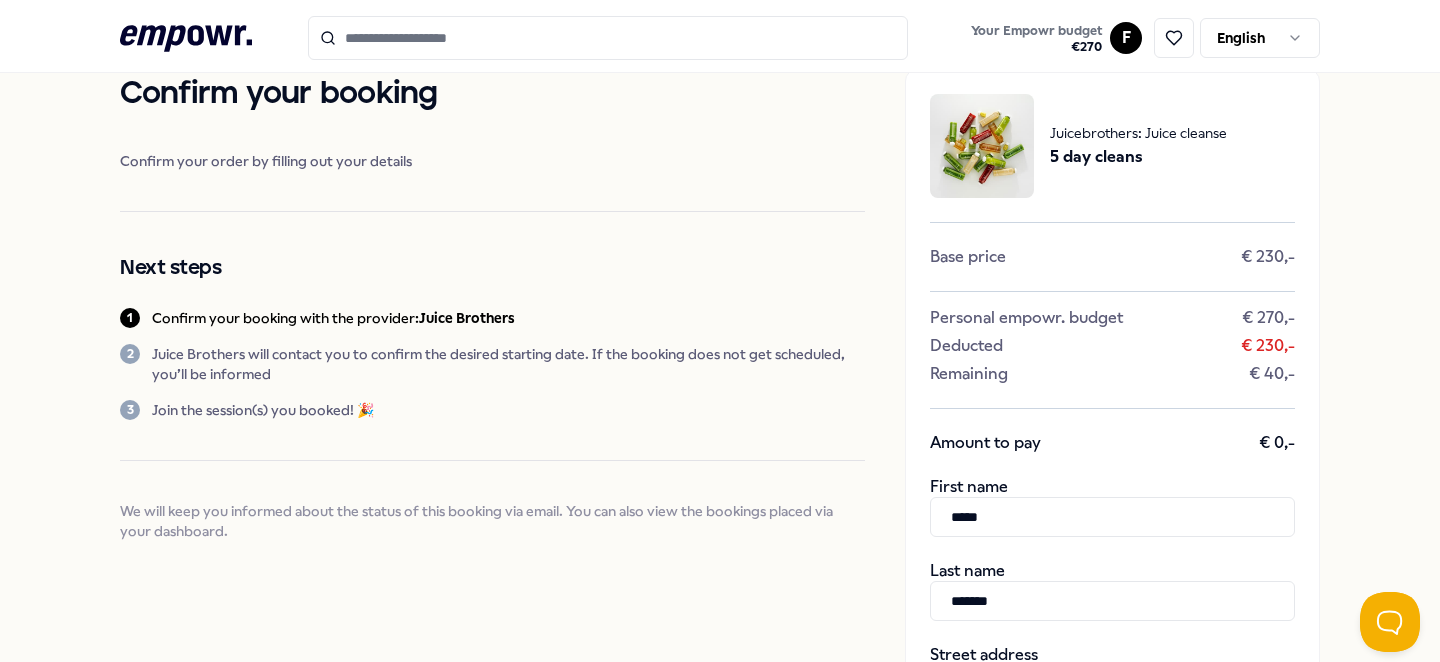 type on "**********" 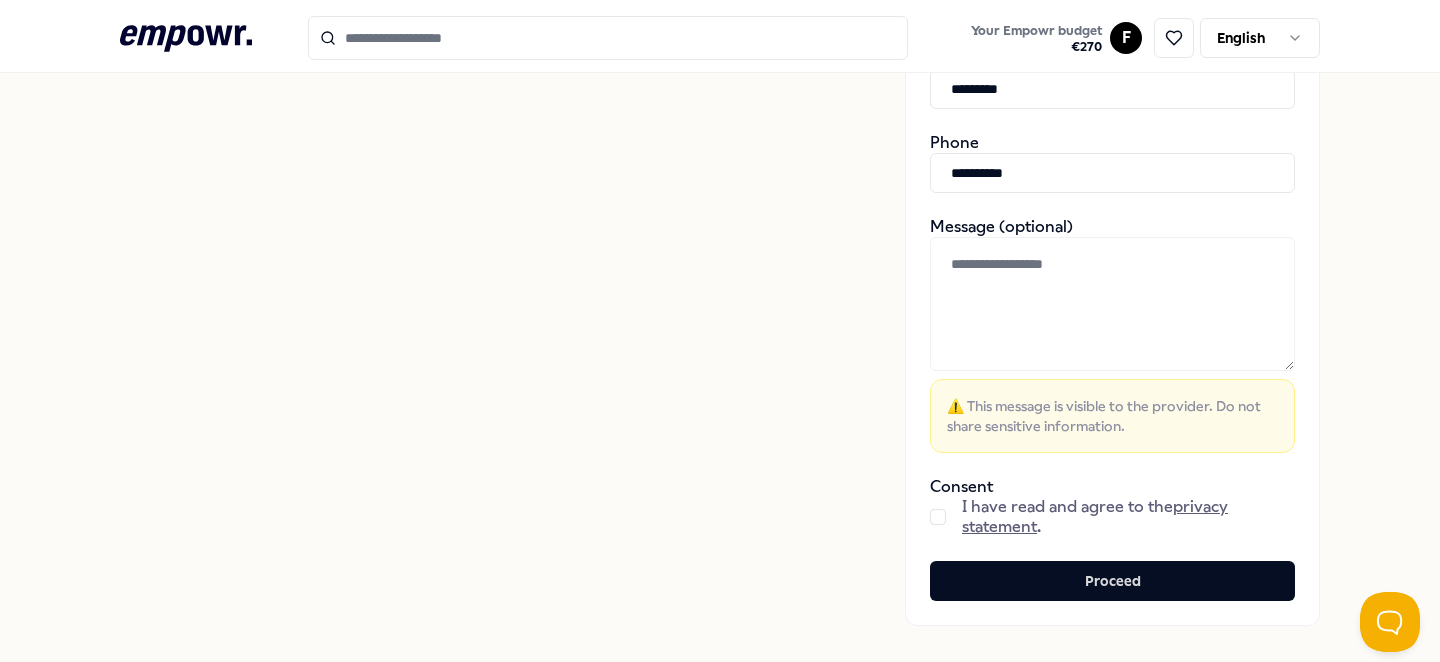 scroll, scrollTop: 831, scrollLeft: 0, axis: vertical 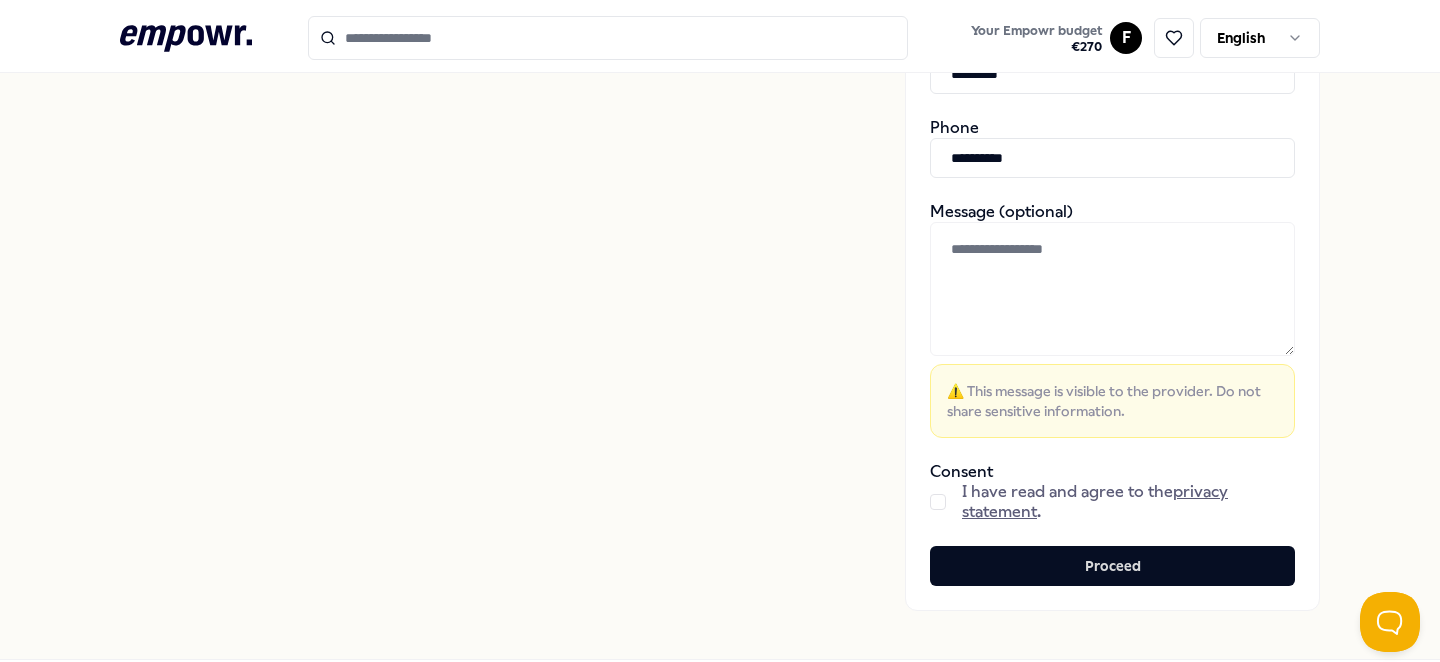 click at bounding box center (938, 502) 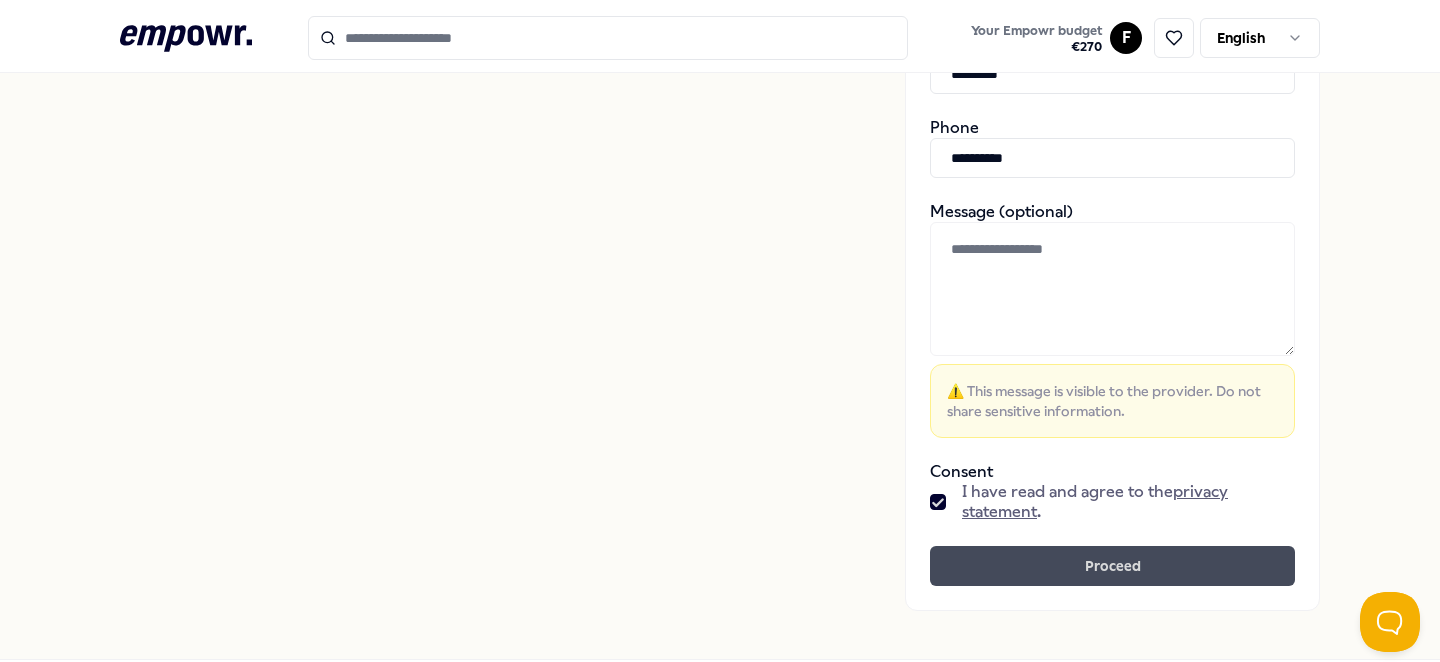click on "Proceed" at bounding box center (1112, 566) 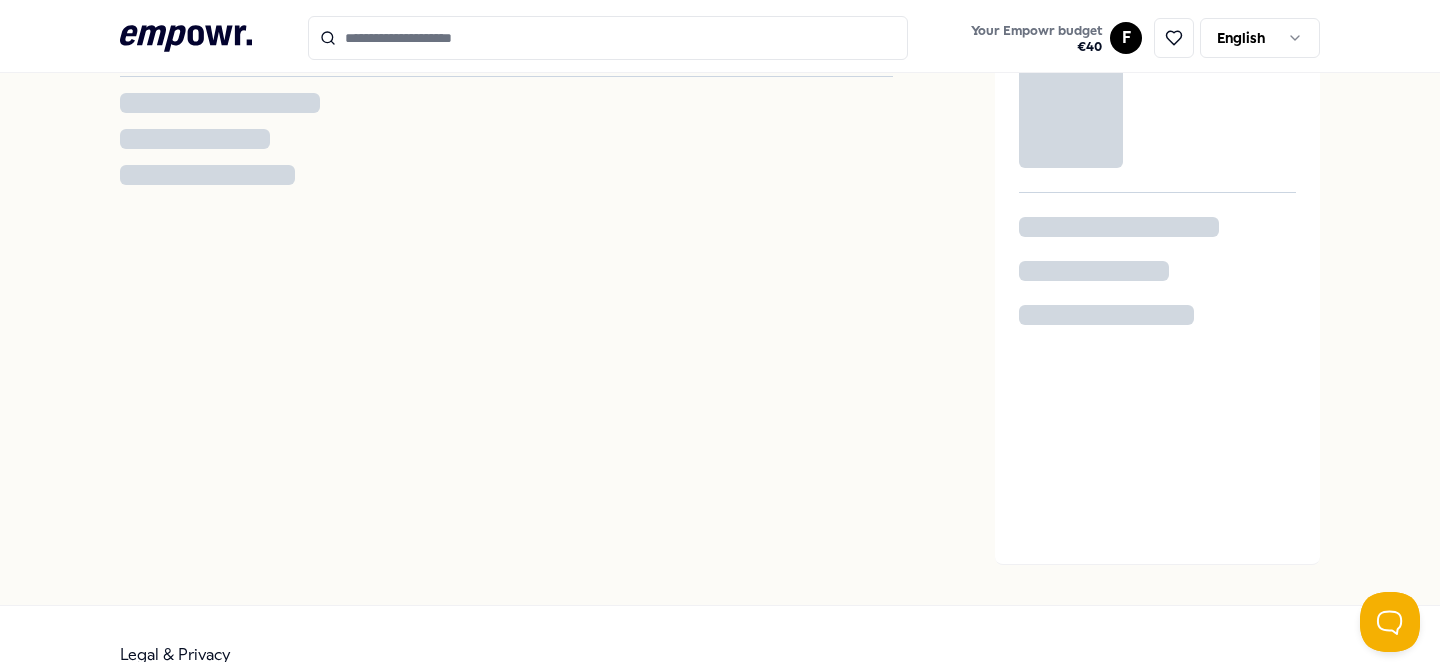 scroll, scrollTop: 0, scrollLeft: 0, axis: both 